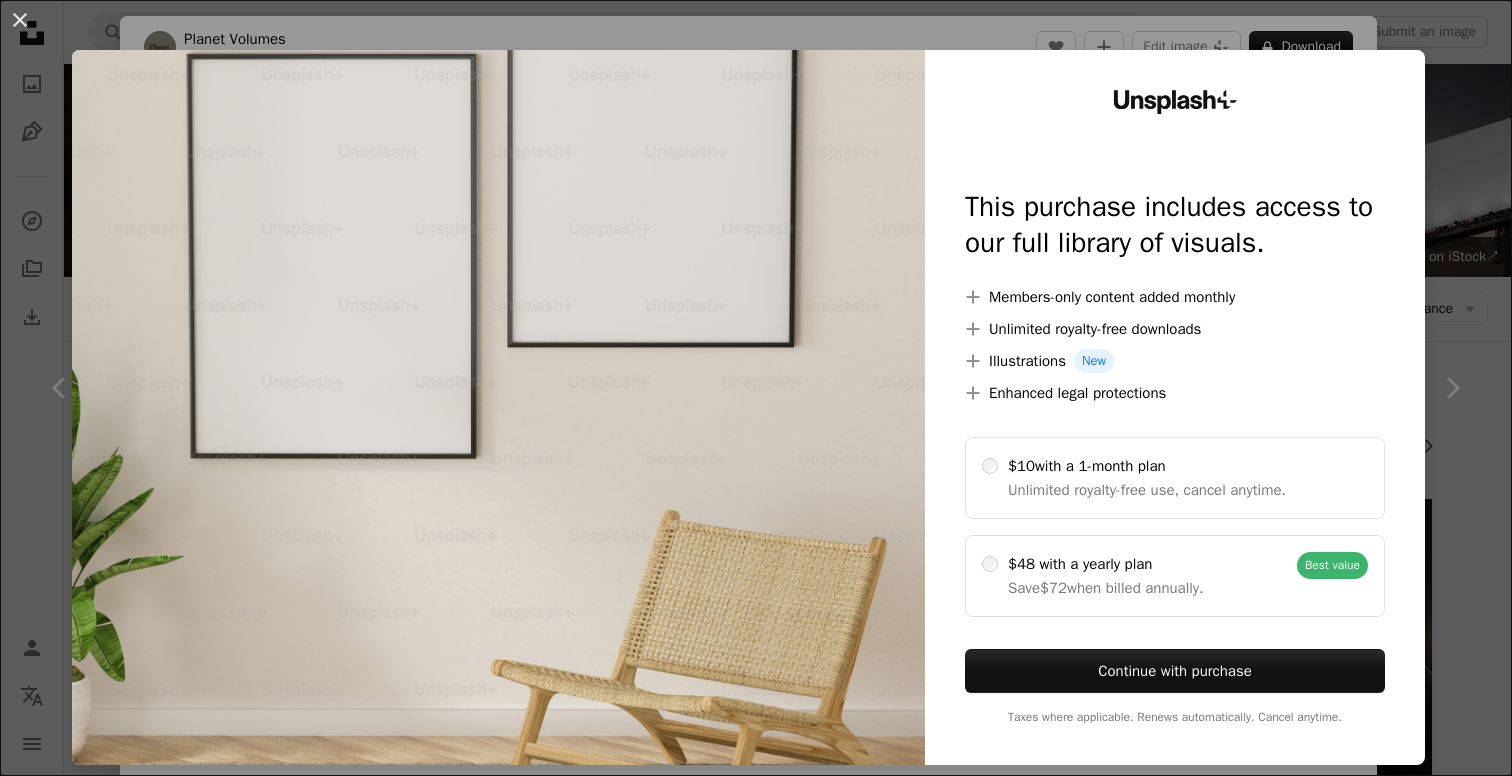 scroll, scrollTop: 19416, scrollLeft: 0, axis: vertical 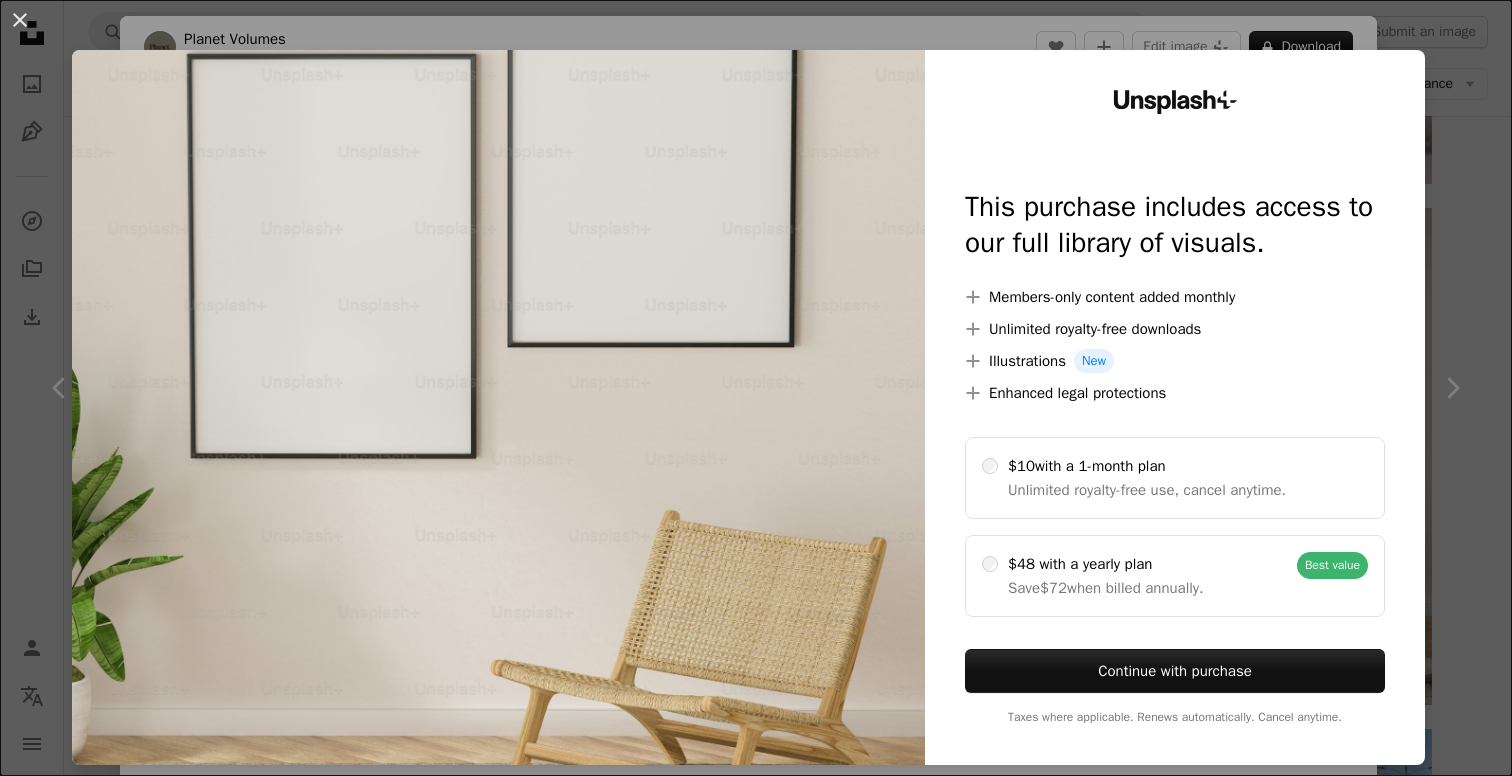 click on "Unsplash+ This purchase includes access to our full library of visuals. A plus sign Members-only content added monthly A plus sign Unlimited royalty-free downloads A plus sign Illustrations  New A plus sign Enhanced legal protections $10  with a 1-month plan Unlimited royalty-free use, cancel anytime. $48   with a yearly plan Save  $72  when billed annually. Best value Continue with purchase Taxes where applicable. Renews automatically. Cancel anytime." at bounding box center (1175, 407) 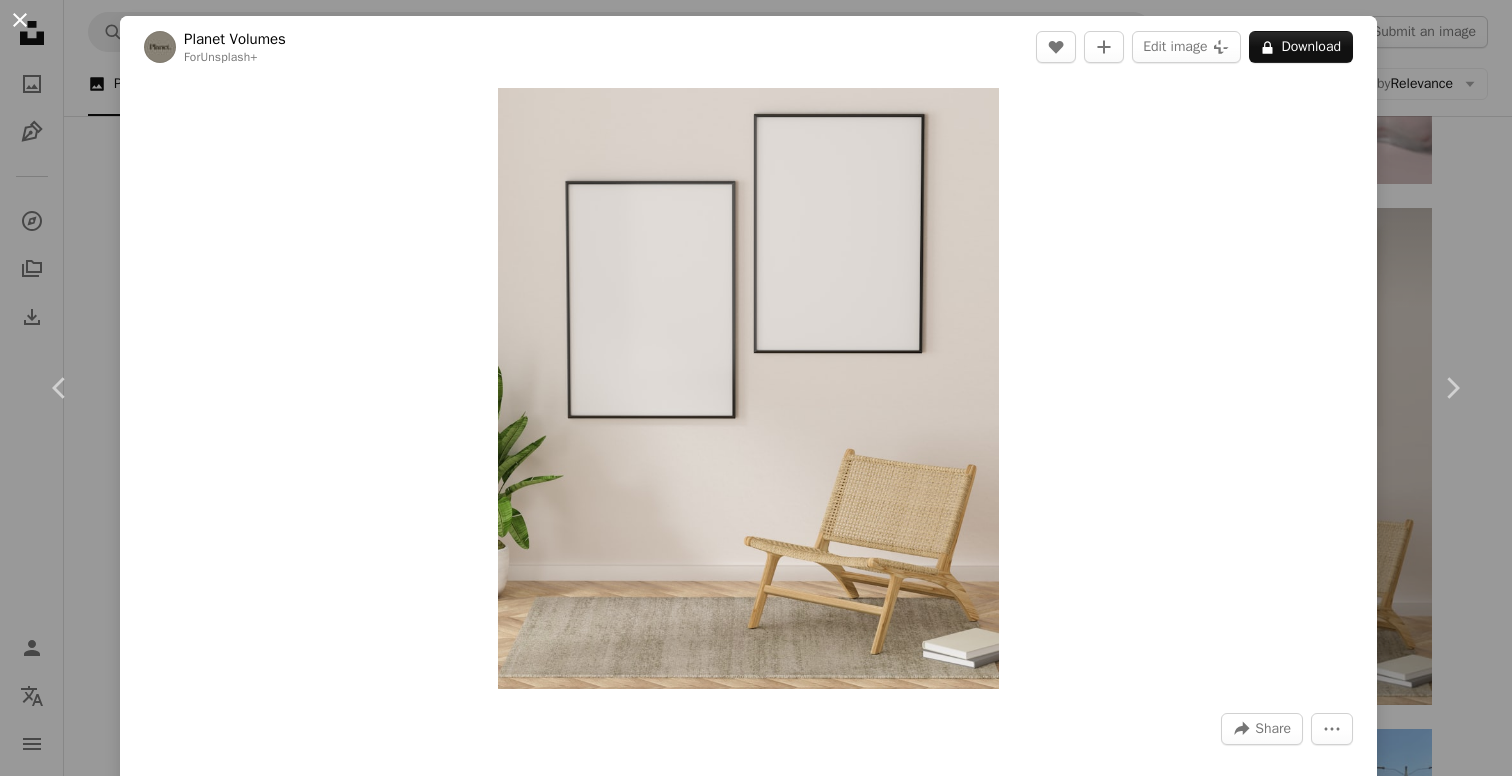 click on "An X shape" at bounding box center (20, 20) 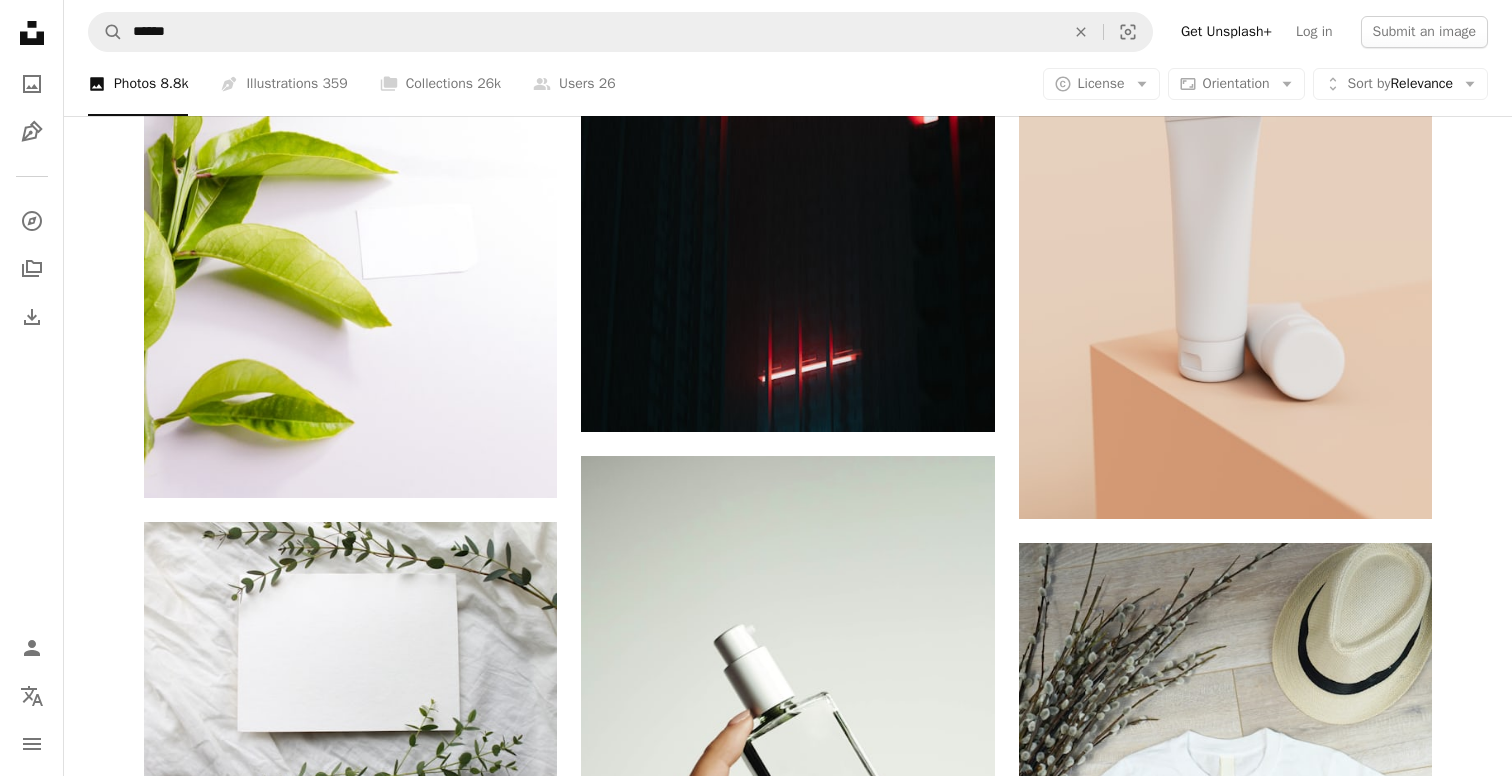 scroll, scrollTop: 25834, scrollLeft: 0, axis: vertical 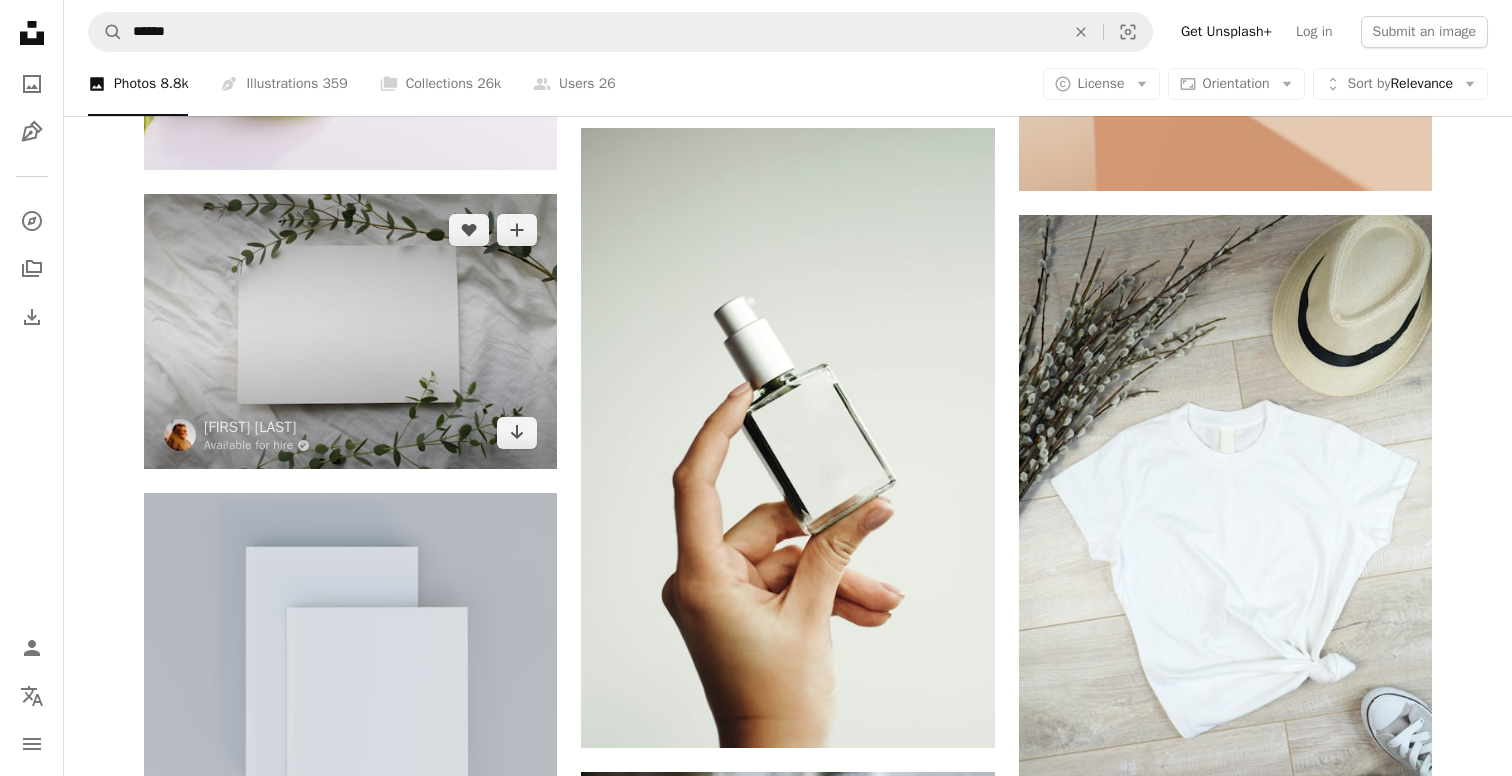 click at bounding box center (350, 331) 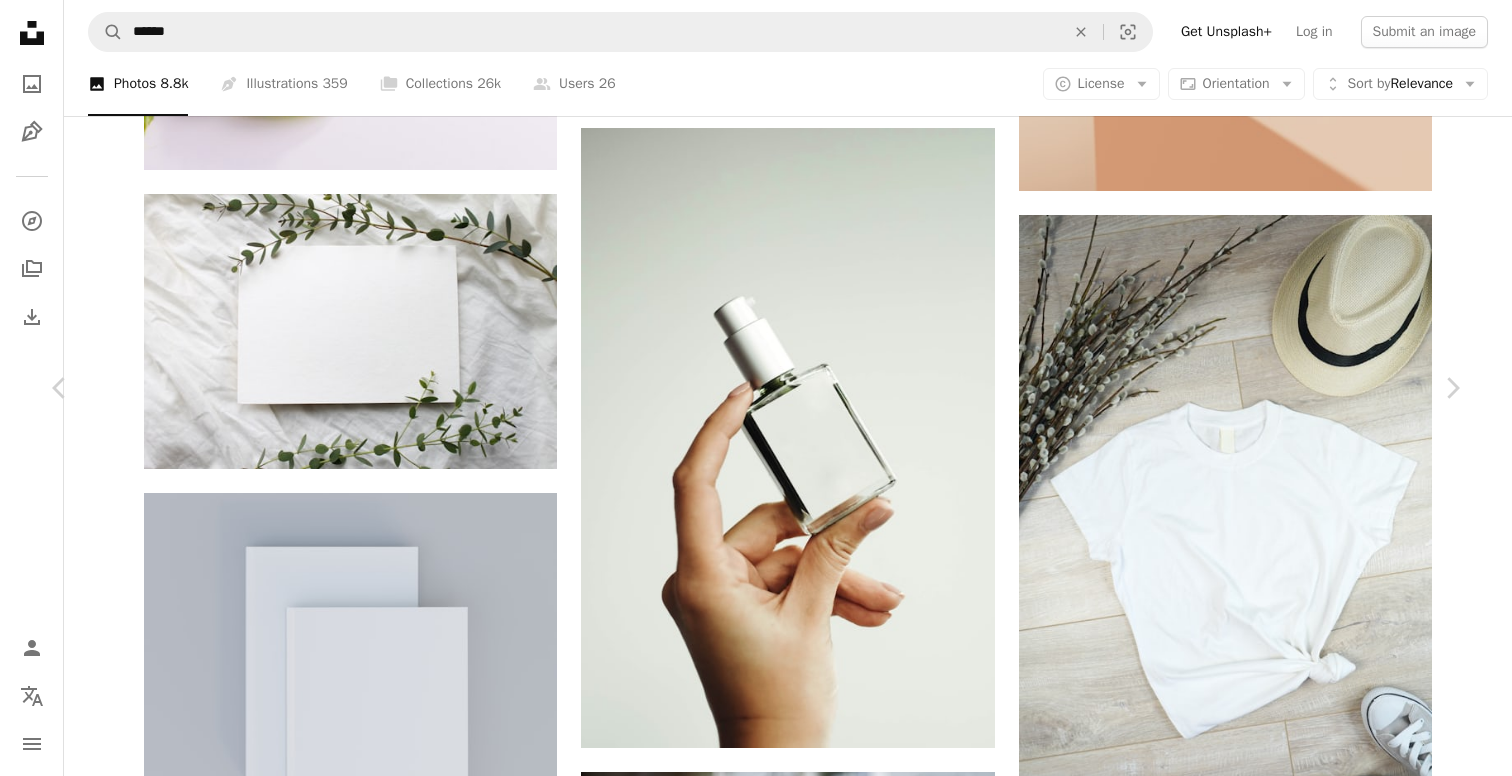 click on "Download free" at bounding box center [1263, 3654] 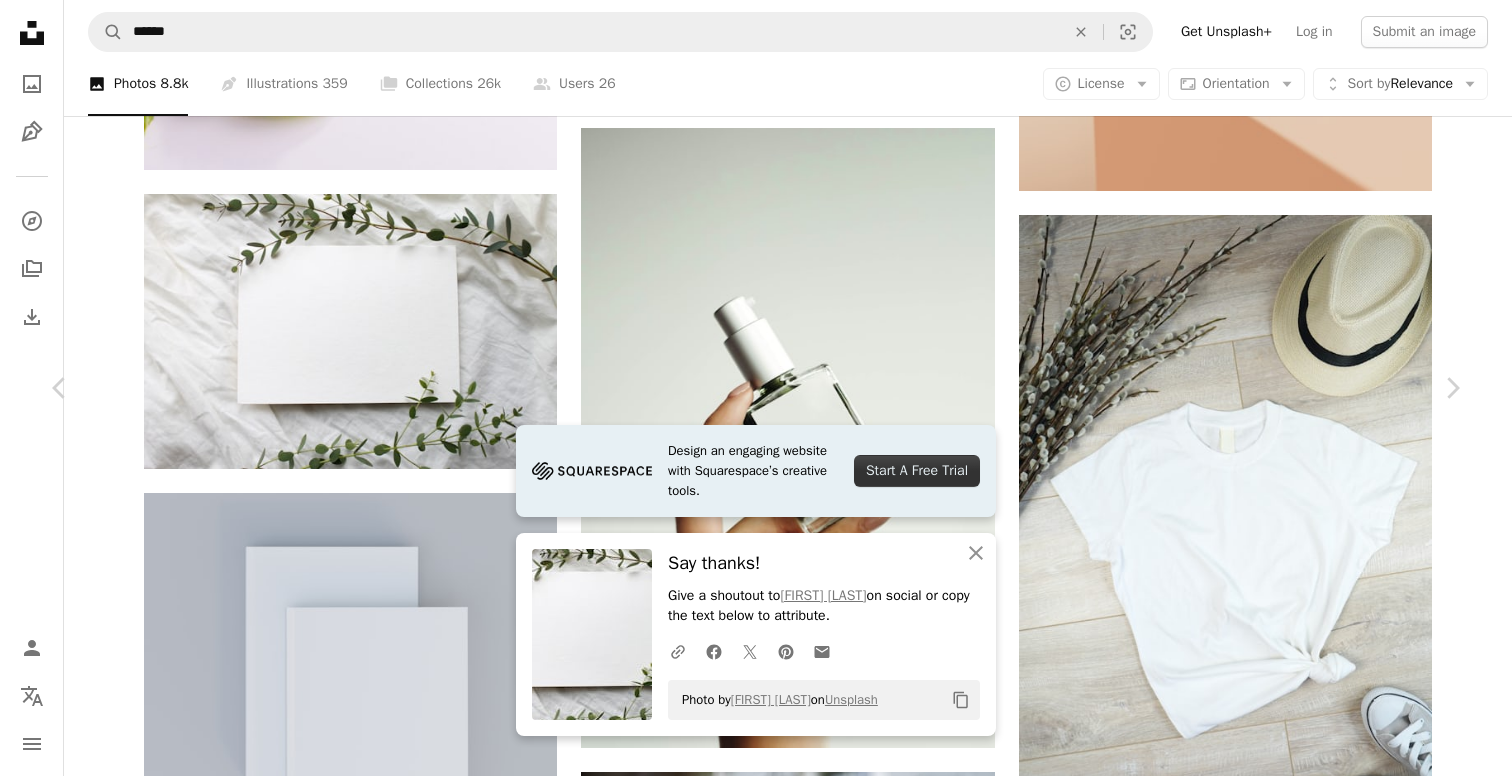 click on "An X shape" at bounding box center (20, 20) 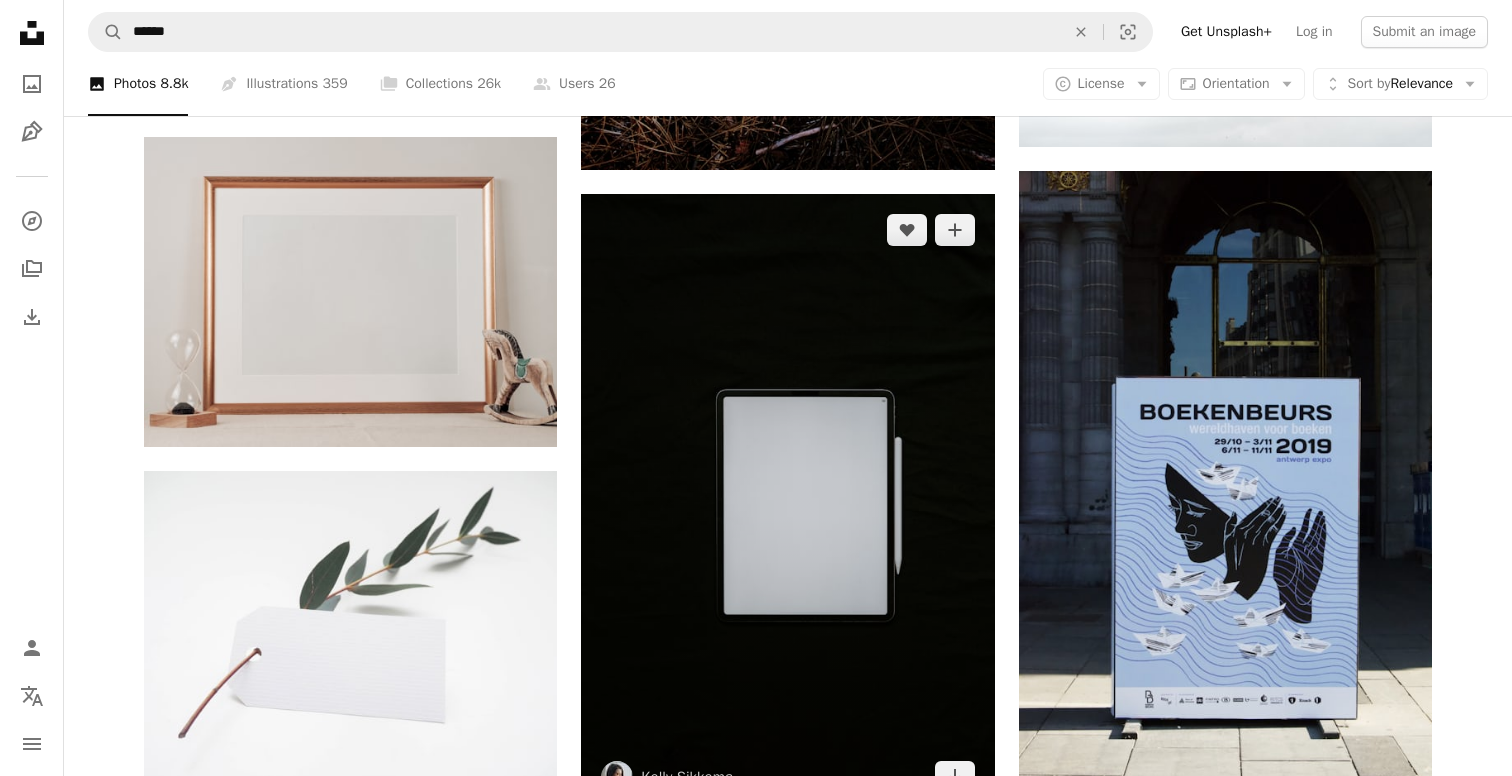 scroll, scrollTop: 28005, scrollLeft: 0, axis: vertical 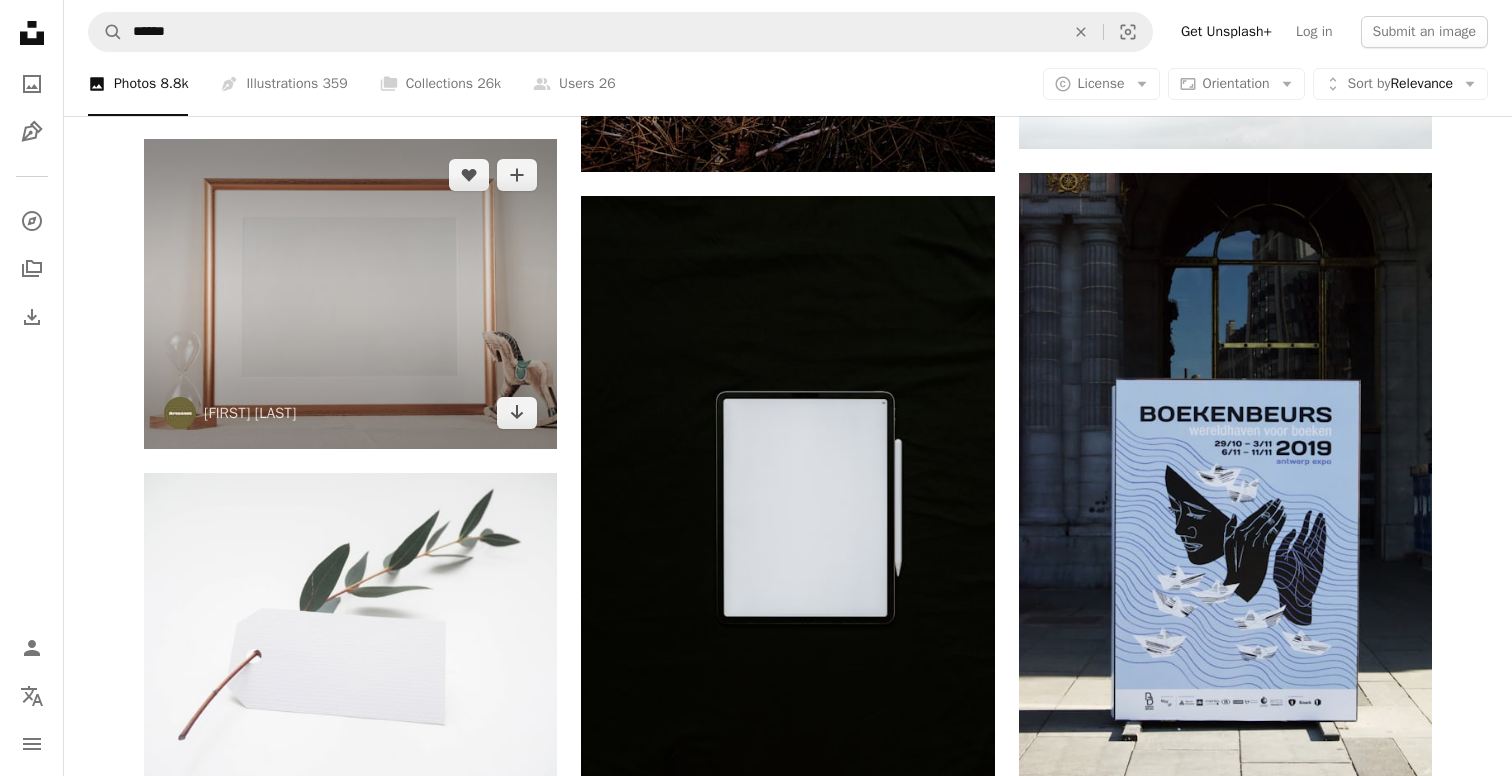 click at bounding box center [350, 294] 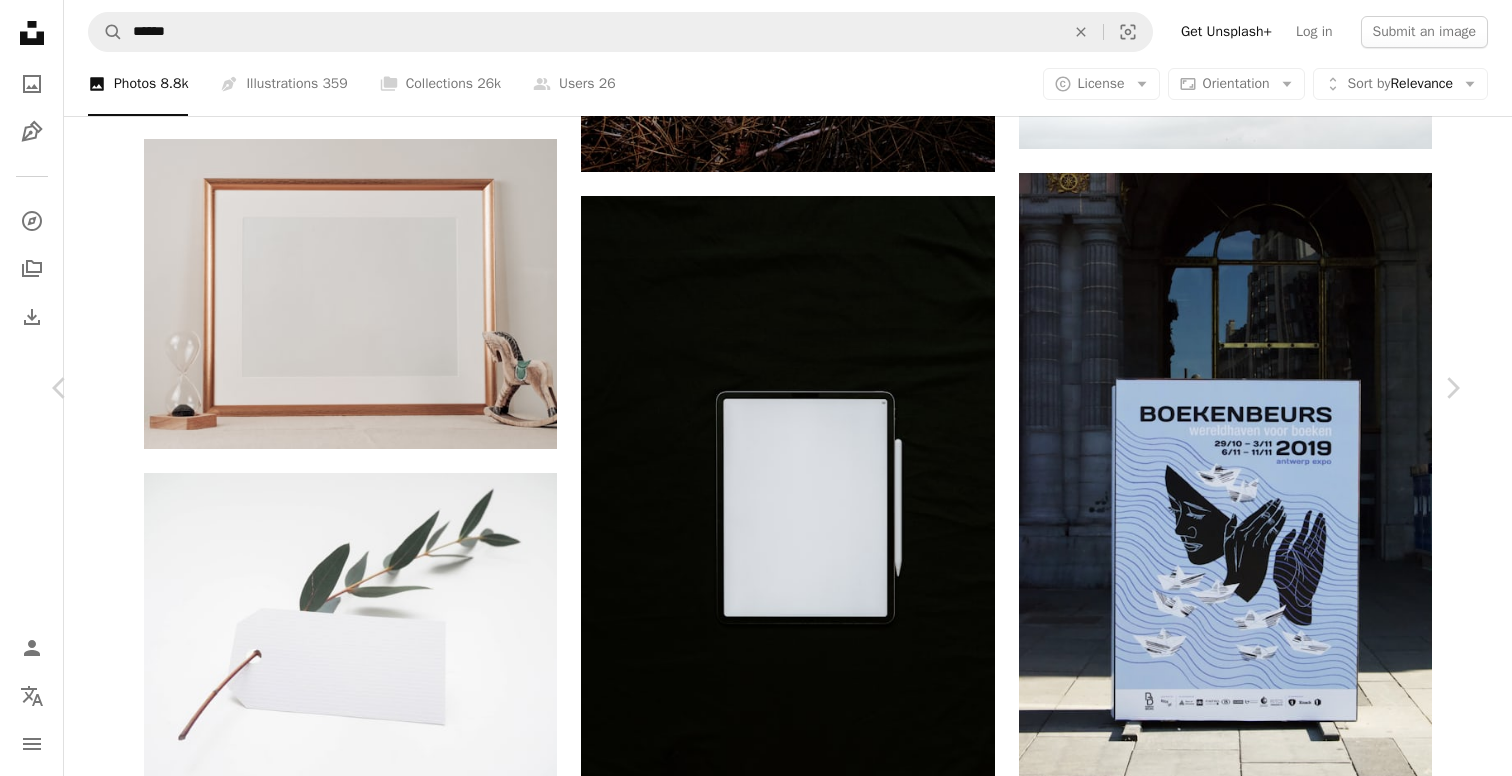 click on "An X shape Chevron left Chevron right [FIRST] [LAST] artcoastdesign A heart A plus sign Edit image   Plus sign for Unsplash+ Download free Chevron down Zoom in Views [NUMBER] Downloads [NUMBER] A forward-right arrow Share Info icon Info More Actions FREE MOCKUP: https://www.behance.net/gallery/112187371/TWO-GOLD-FRAMES-FREE-MOCKUP Calendar outlined Published on  [DATE] Camera SONY, ILCE-7M3 Safety Free to use under the  Unsplash License mockup frame frame mockup mockup poster art grey mirror white board mock Backgrounds Browse premium related images on iStock  |  Save 20% with code UNSPLASH20 View more on iStock  ↗ Related images A heart A plus sign [FIRST] [LAST] Arrow pointing down A heart A plus sign [USERNAME] Arrow pointing down A heart A plus sign [FIRST] [LAST] Available for hire A checkmark inside of a circle Arrow pointing down A heart A plus sign VIE BY IK Available for hire A checkmark inside of a circle Arrow pointing down A heart A plus sign [FIRST] [LAST] Available for hire Arrow pointing down" at bounding box center [756, 4962] 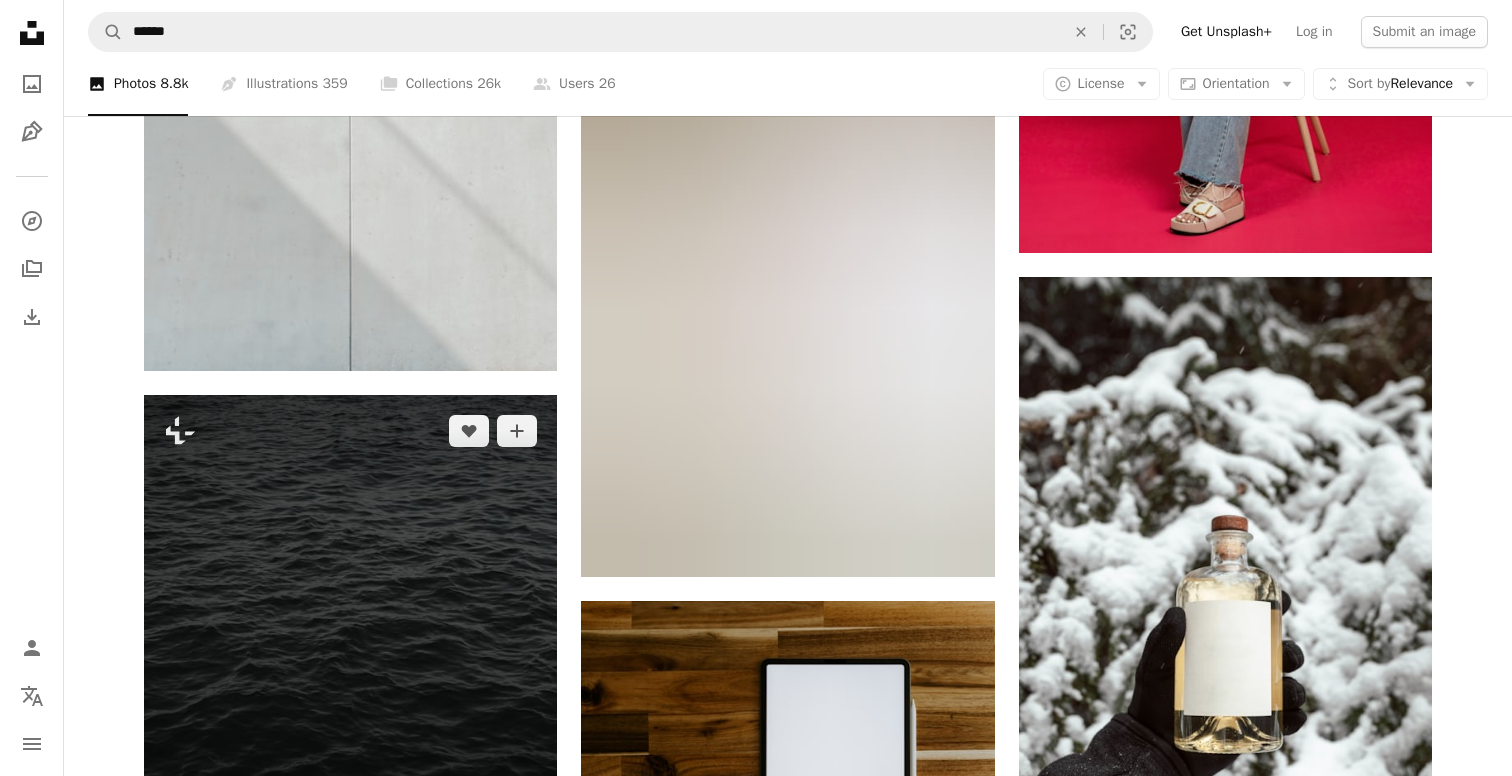 scroll, scrollTop: 35004, scrollLeft: 0, axis: vertical 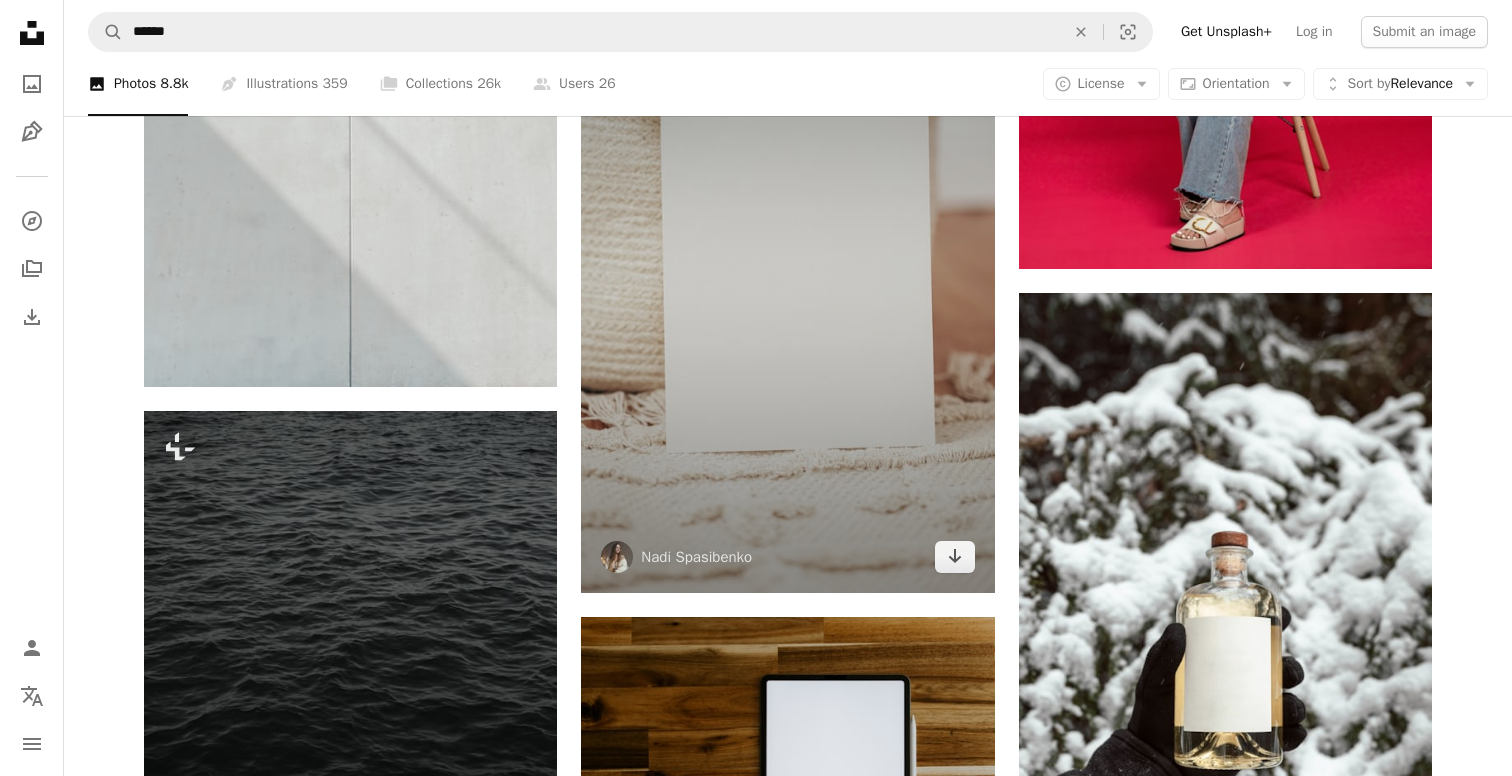 click at bounding box center (787, 283) 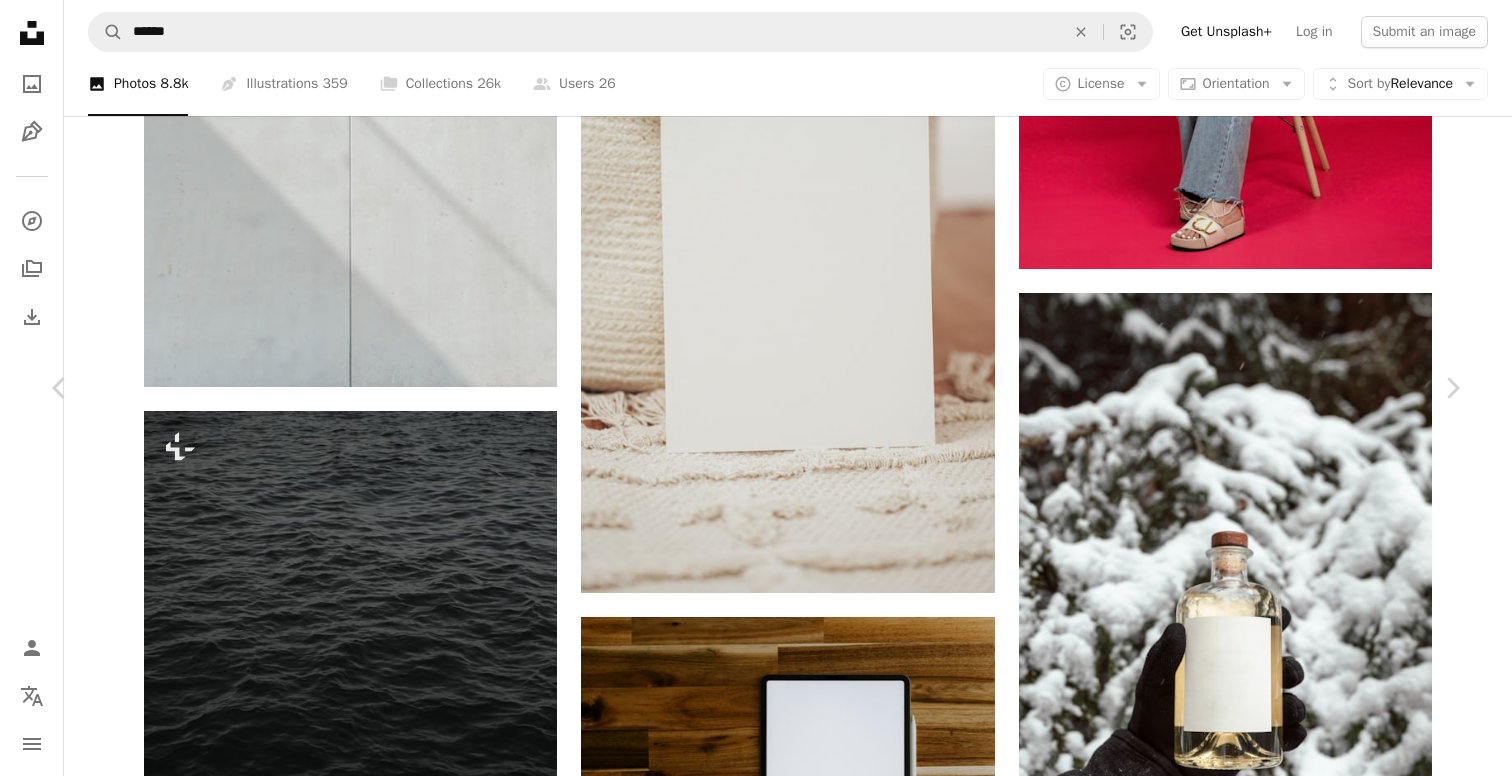 click on "Download free" at bounding box center (1263, 3196) 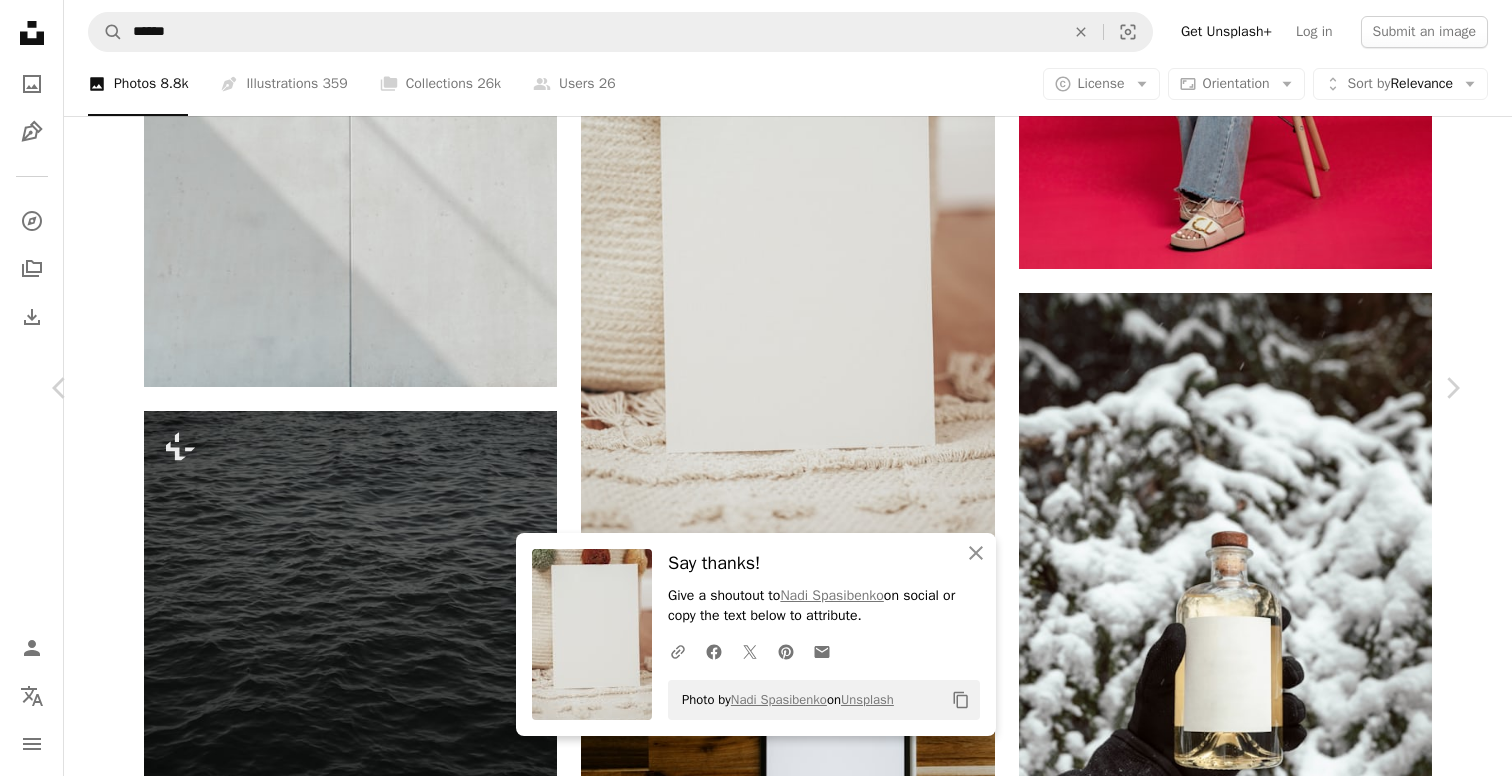 click on "An X shape Chevron left Chevron right An X shape Close Say thanks! Give a shoutout to  [USERNAME]  on social or copy the text below to attribute. A URL sharing icon (chains) Facebook icon X (formerly Twitter) icon Pinterest icon An envelope Photo by  [USERNAME]  on  Unsplash
Copy content [USERNAME] [USERNAME] A heart A plus sign Edit image   Plus sign for Unsplash+ Download free Chevron down Zoom in Views [NUMBER] Downloads [NUMBER] A forward-right arrow Share Info icon Info More Actions Mockup Card for baby Room Calendar outlined Published on  [DATE] Camera SONY, ILCE-7M3 Safety Free to use under the  Unsplash License card baby shower nursery mockup card paper grey frame home decor rug towel mock Creative Commons images Browse premium related images on iStock  |  Save 20% with code UNSPLASH20 View more on iStock  ↗ Related images A heart A plus sign [FIRST] [LAST] Arrow pointing down A heart A plus sign [FIRST] [LAST] Arrow pointing down A heart A plus sign A heart" at bounding box center [756, 3537] 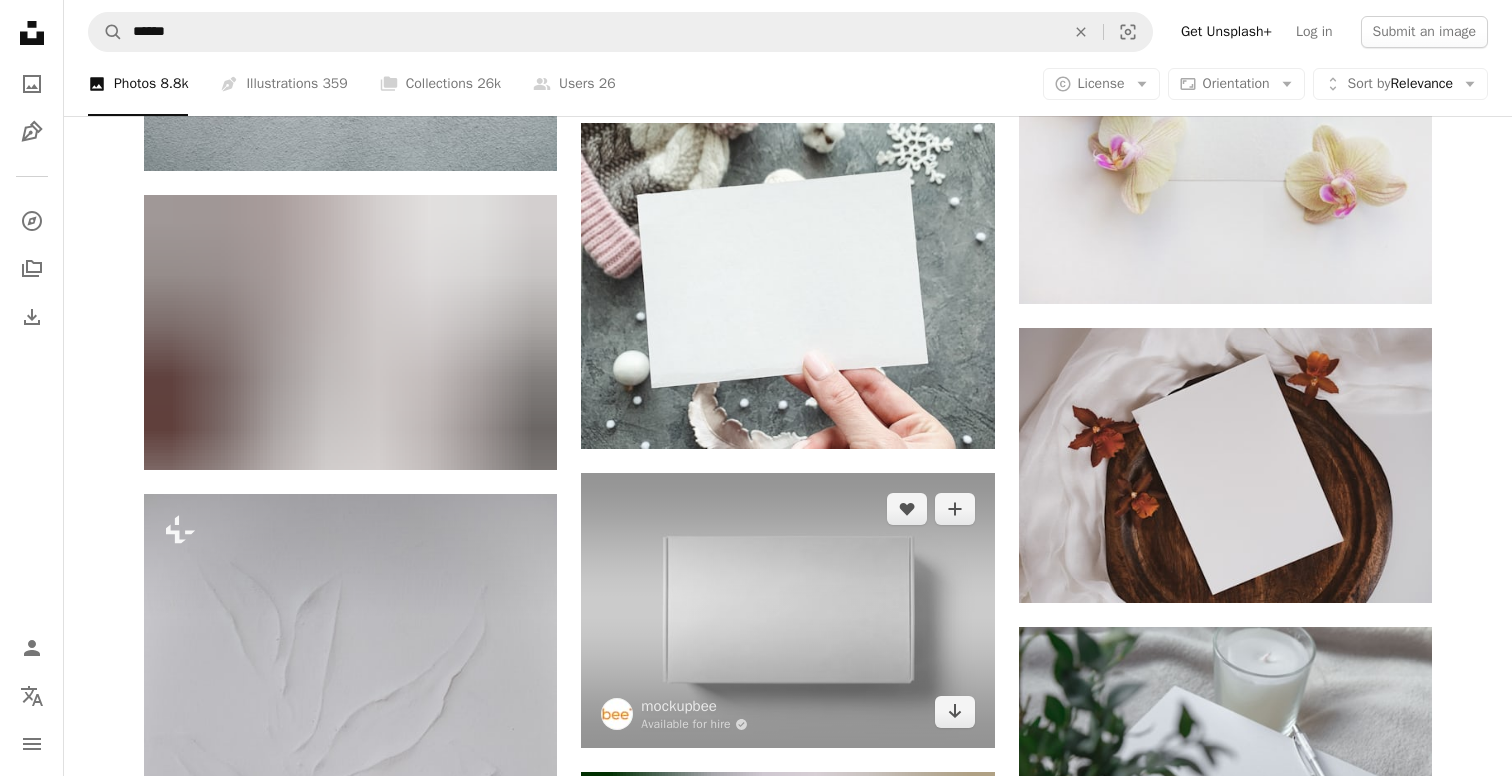 scroll, scrollTop: 43897, scrollLeft: 0, axis: vertical 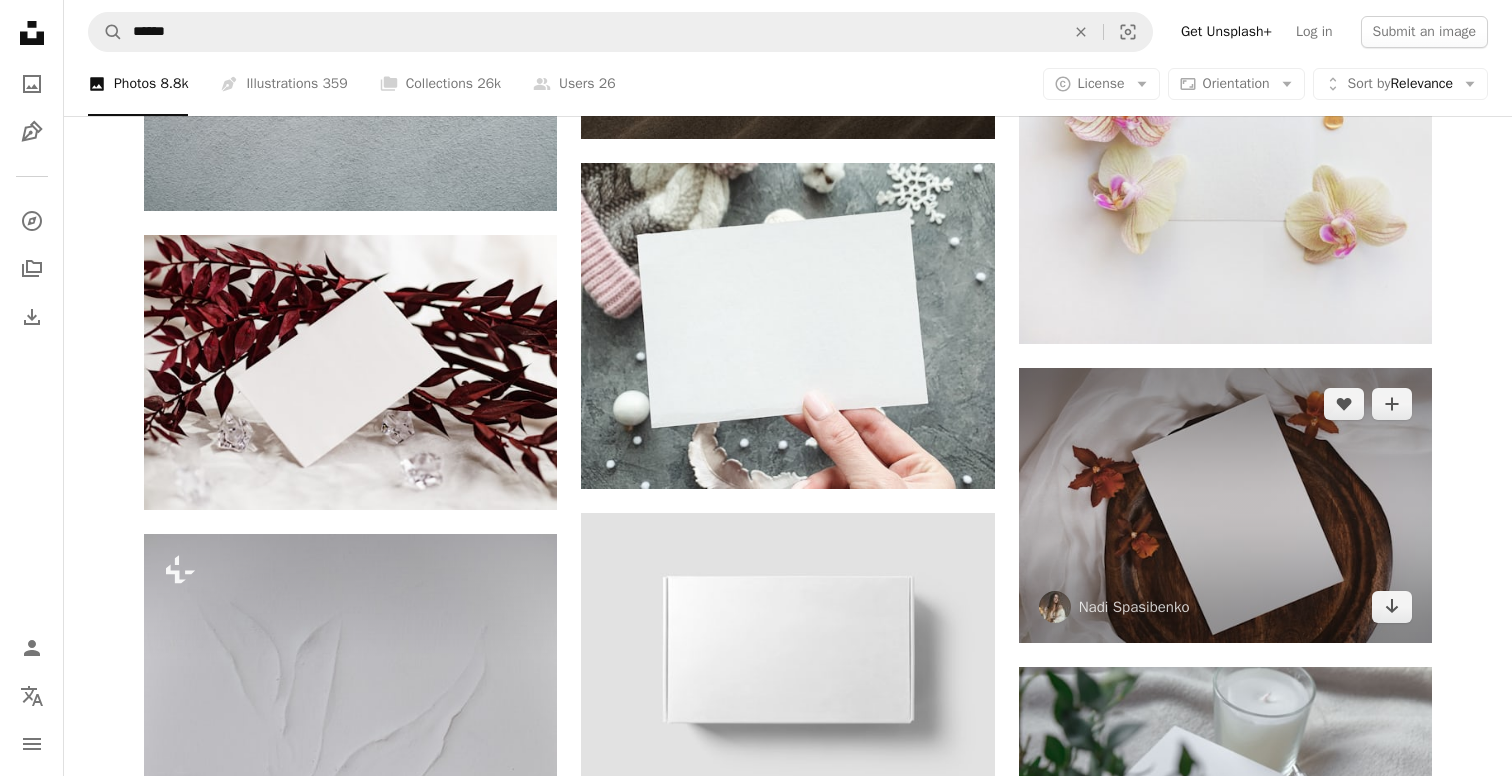 click at bounding box center (1225, 505) 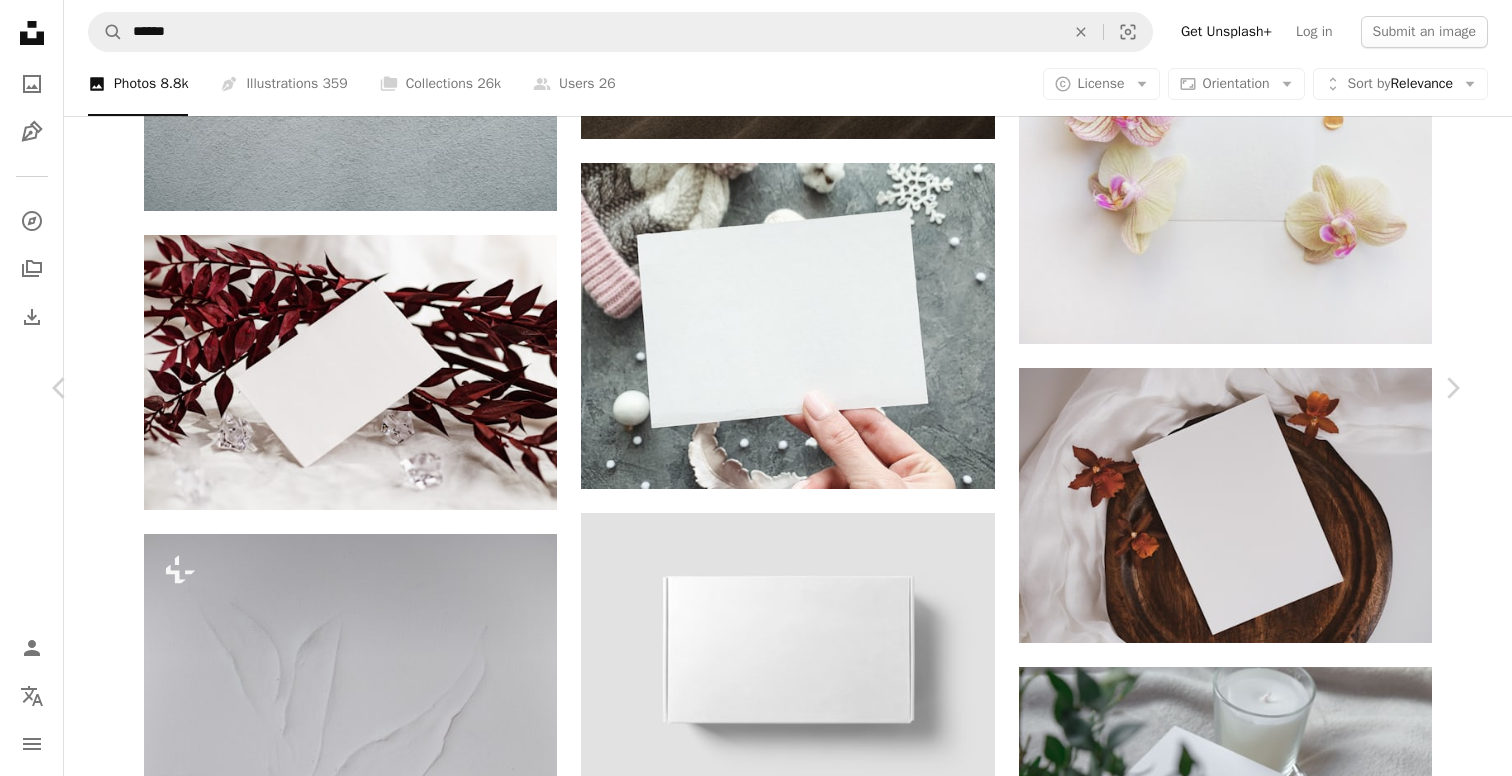 click on "Download free" at bounding box center (1263, 6379) 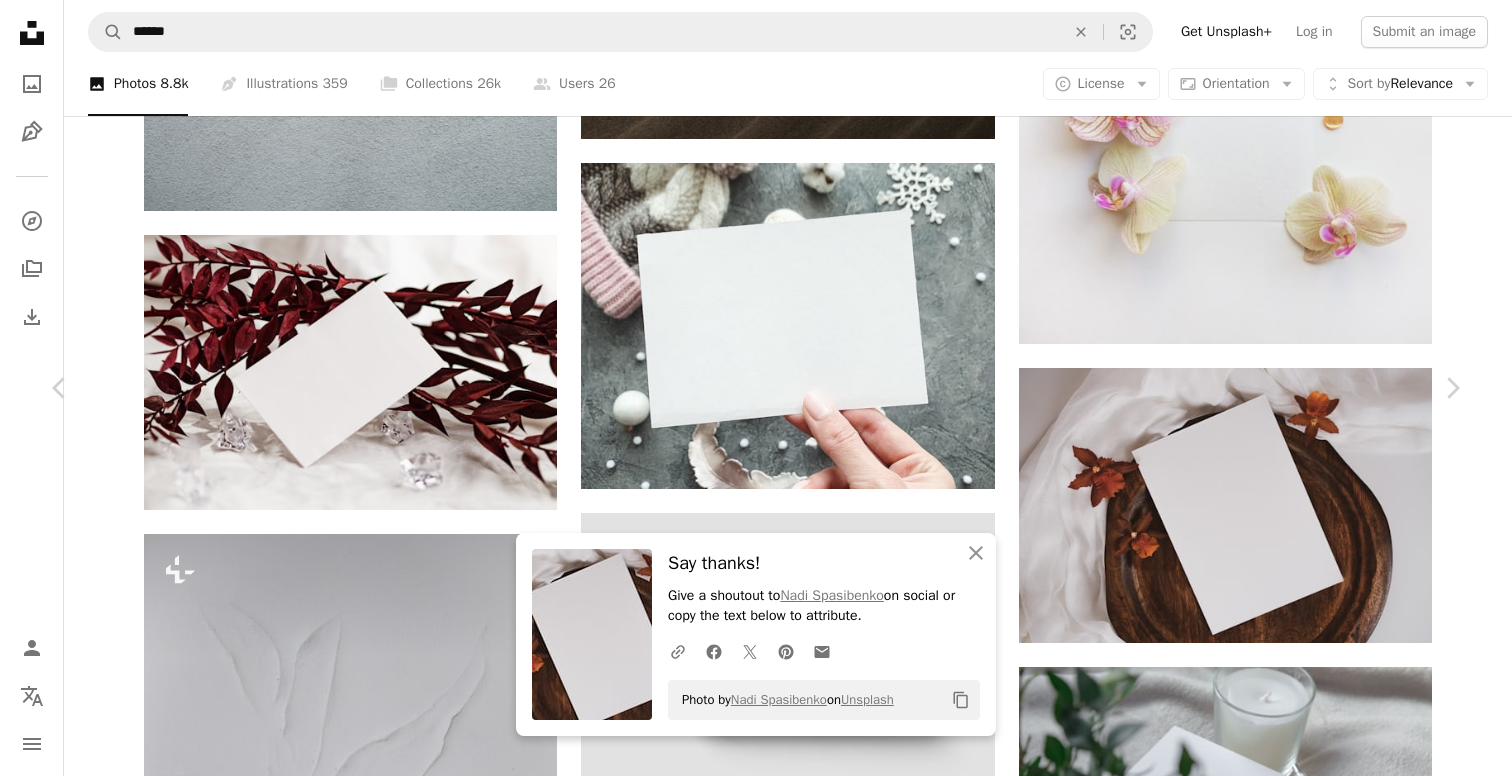click on "An X shape" at bounding box center (20, 20) 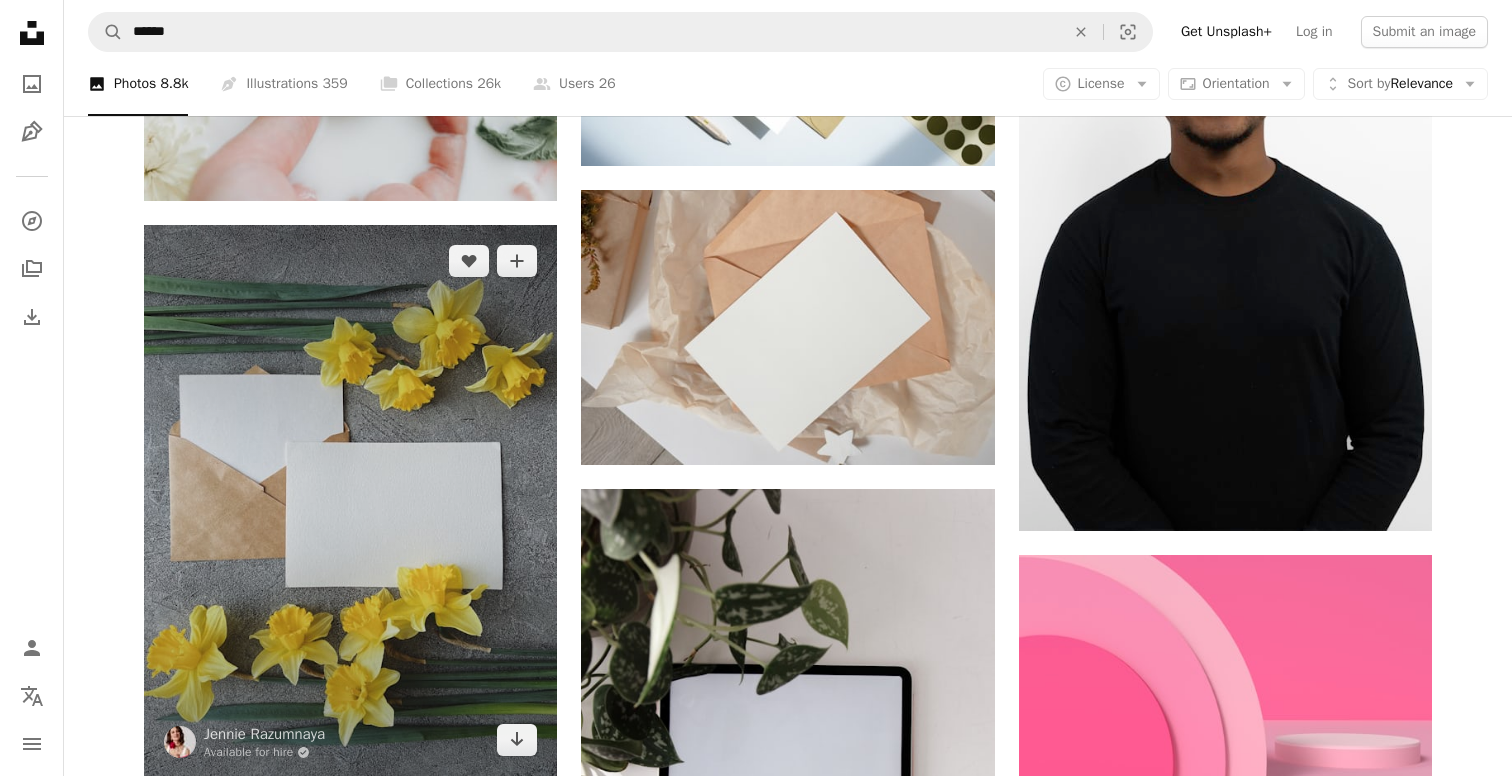 scroll, scrollTop: 53478, scrollLeft: 0, axis: vertical 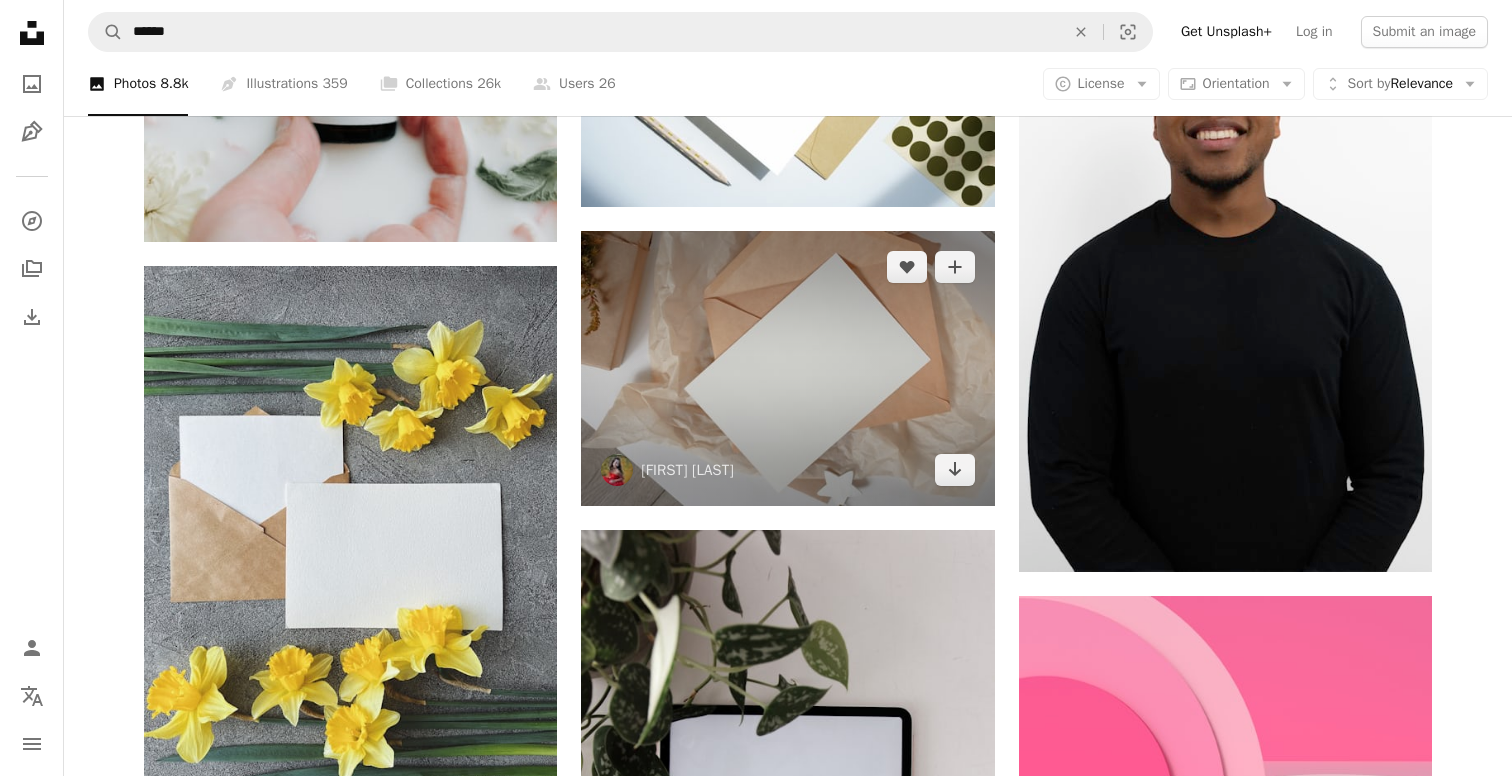 click at bounding box center [787, 368] 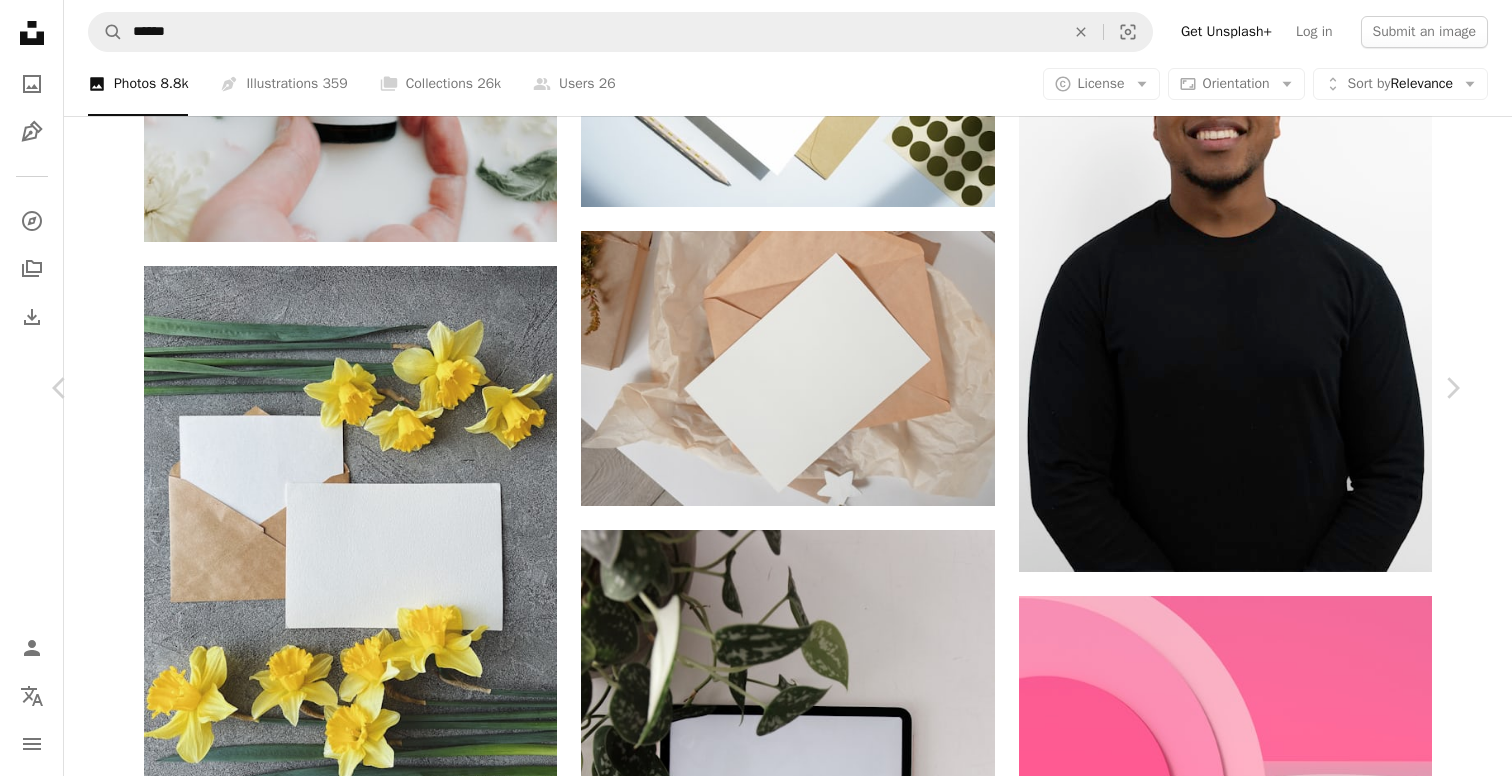 click on "Download free" at bounding box center (1263, 3269) 